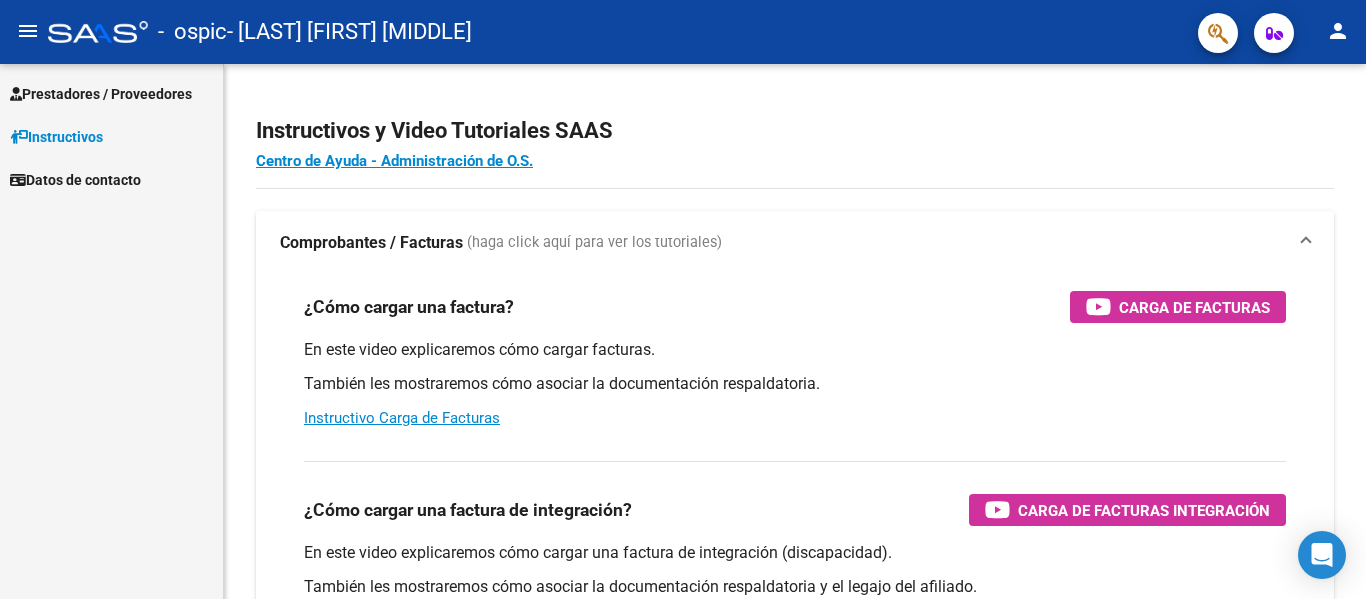 scroll, scrollTop: 0, scrollLeft: 0, axis: both 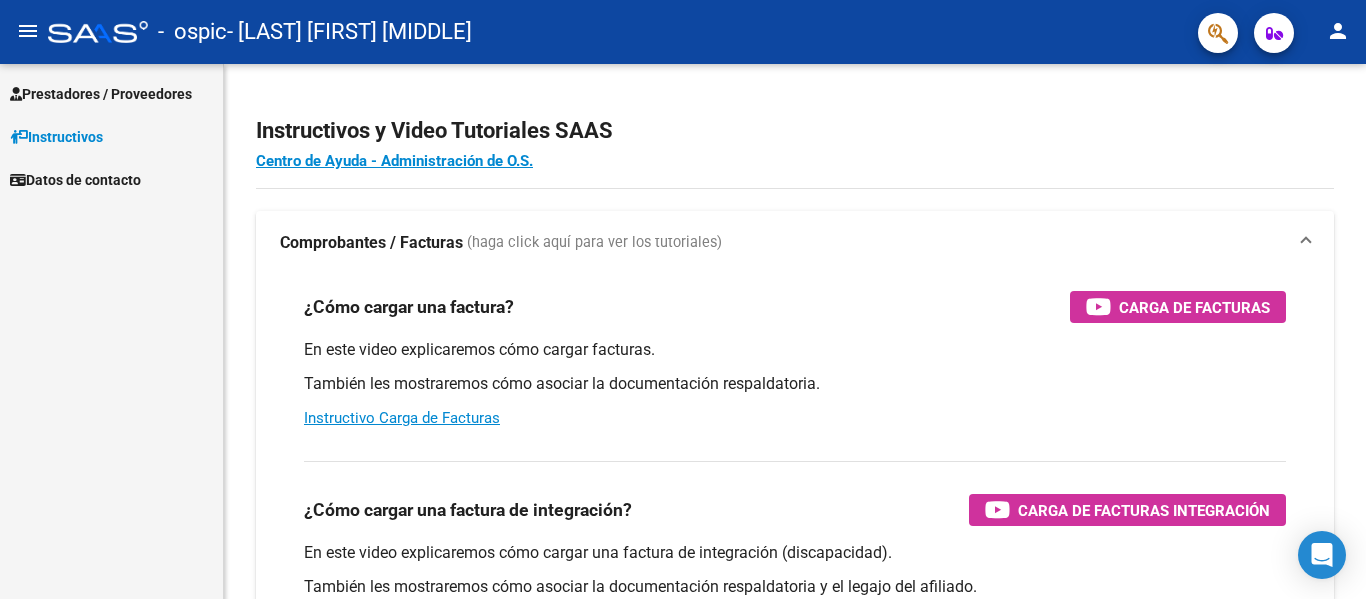 click on "Prestadores / Proveedores" at bounding box center [101, 94] 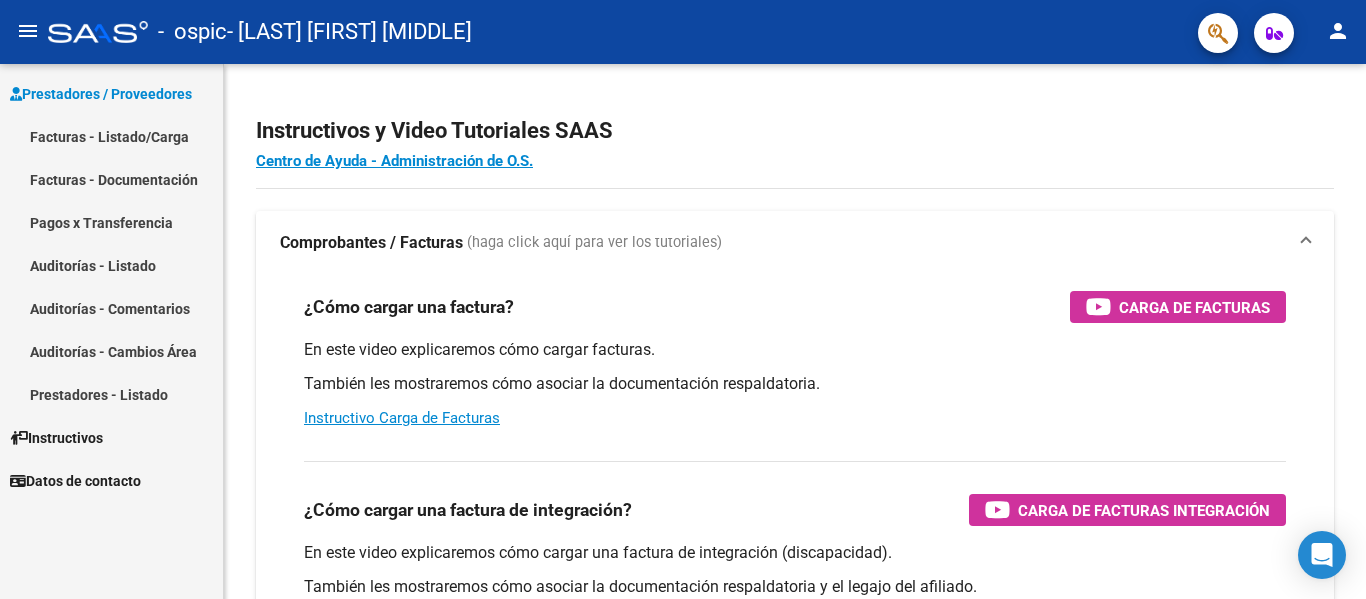 click on "Facturas - Listado/Carga" at bounding box center (111, 136) 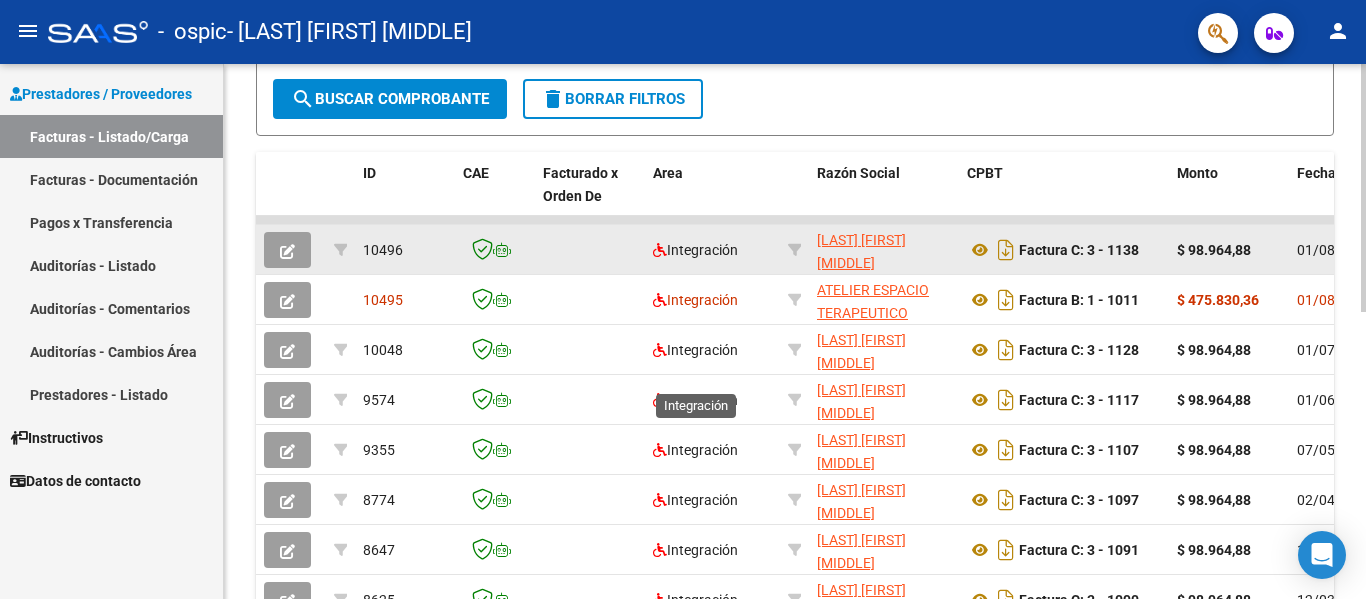 scroll, scrollTop: 471, scrollLeft: 0, axis: vertical 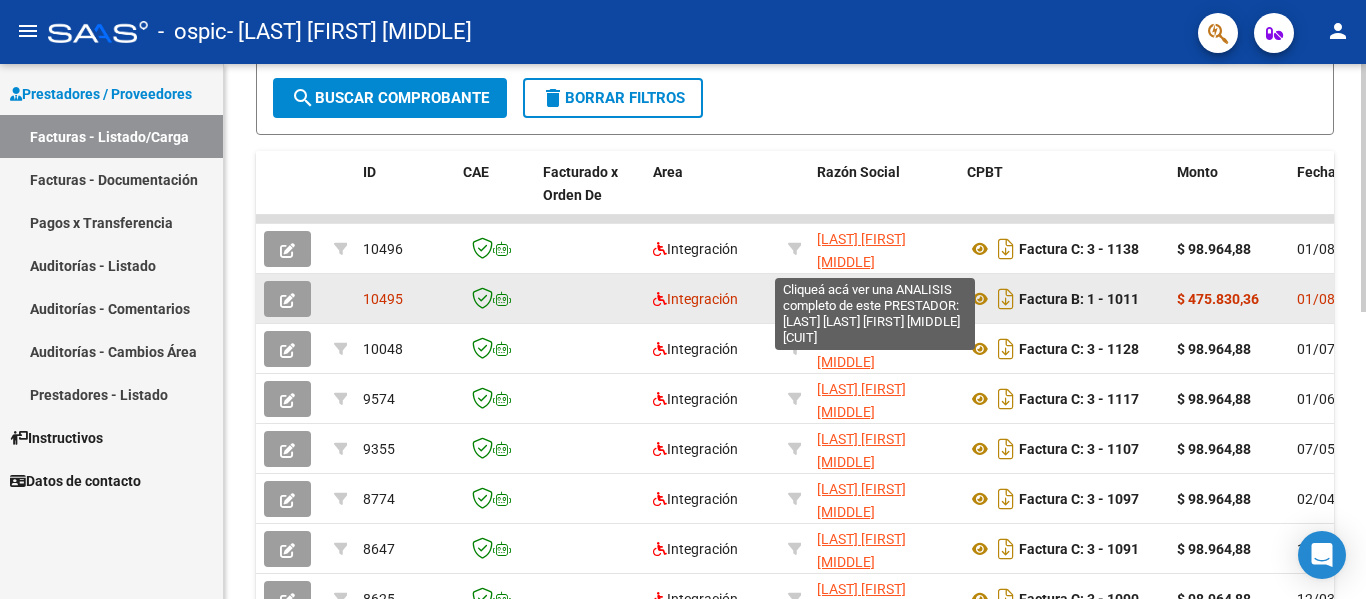 click on "ATELIER ESPACIO TERAPEUTICO SOCIEDAD DE RESPONSABILIDAD LIMITADA" 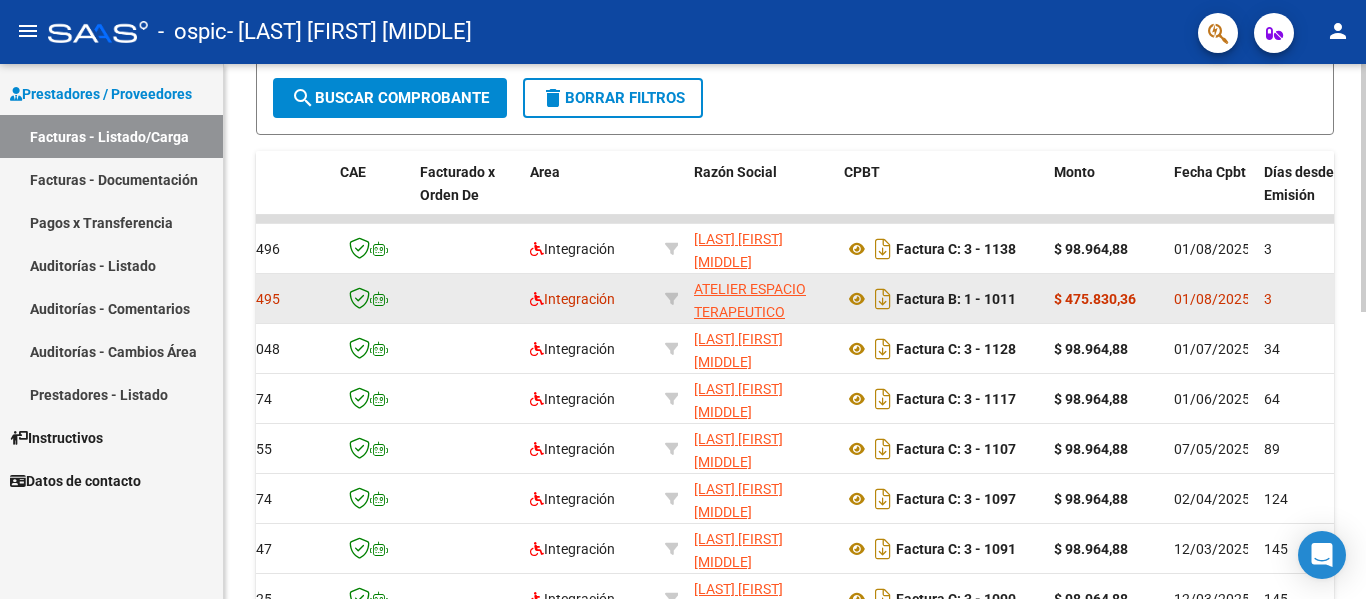 scroll, scrollTop: 0, scrollLeft: 0, axis: both 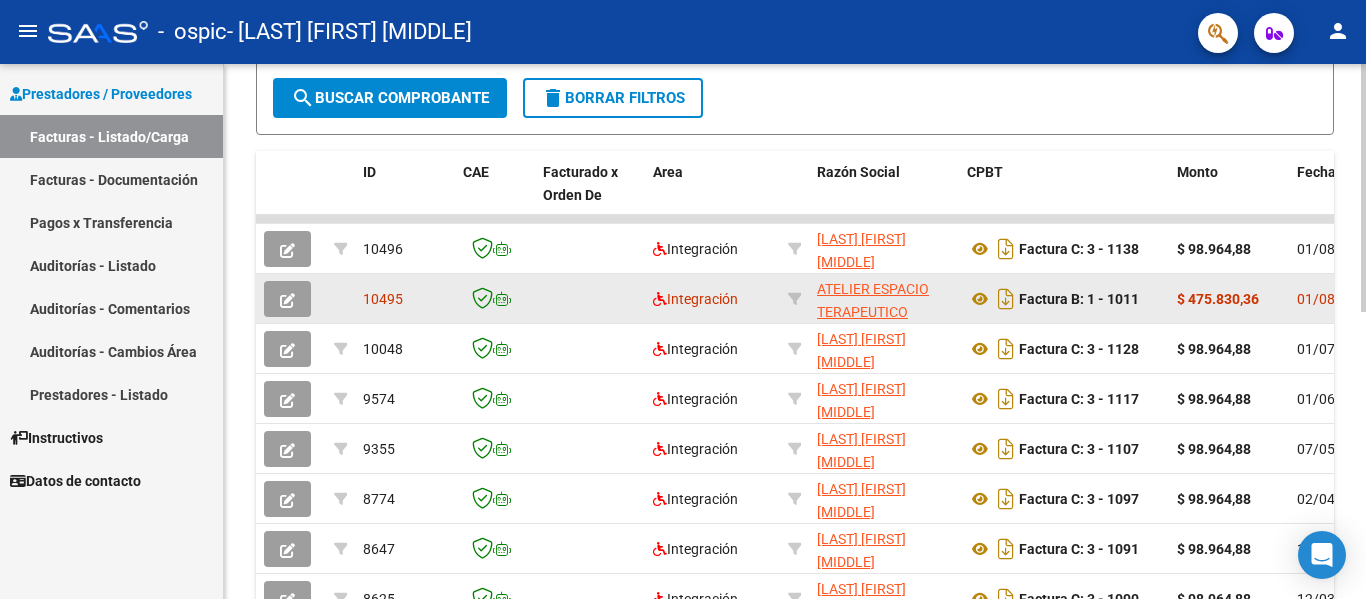 click on "10495" 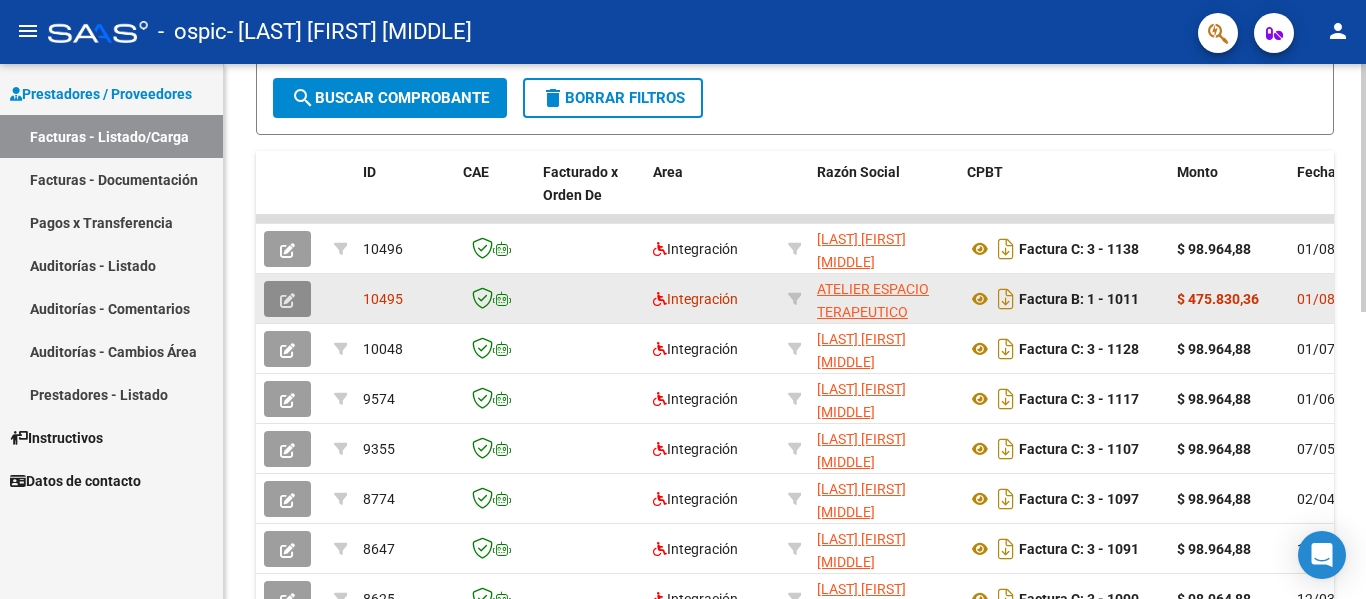 click 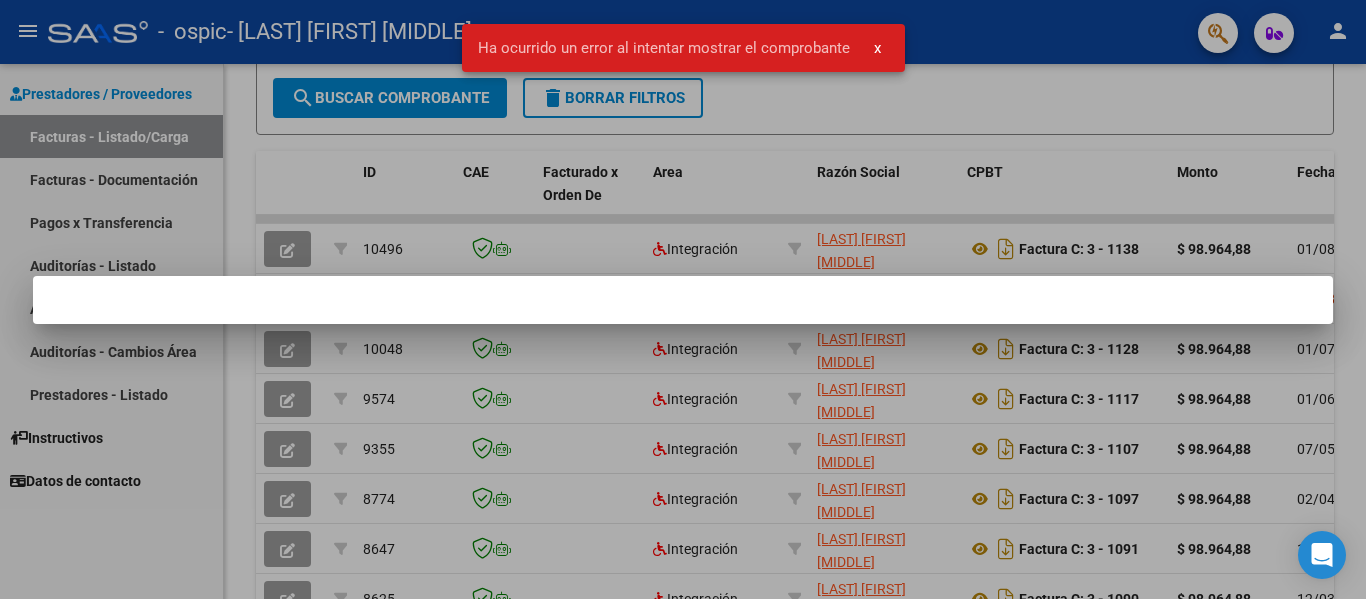 click on "x" at bounding box center [877, 48] 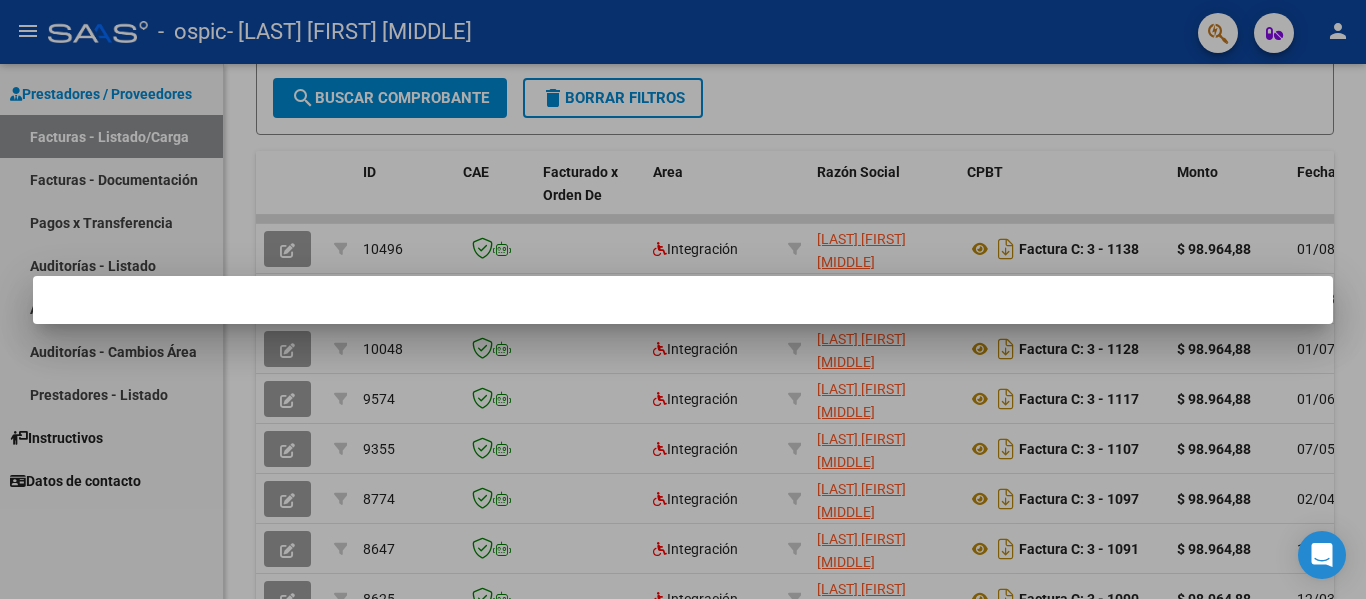 click at bounding box center [683, 299] 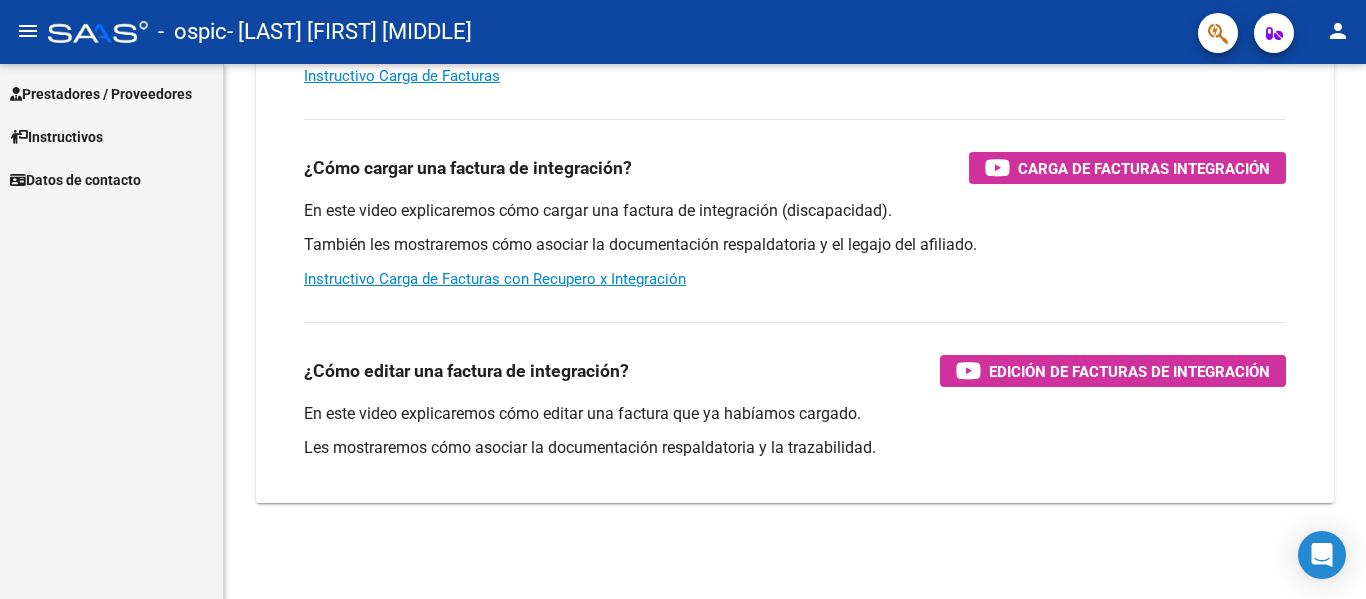 scroll, scrollTop: 342, scrollLeft: 0, axis: vertical 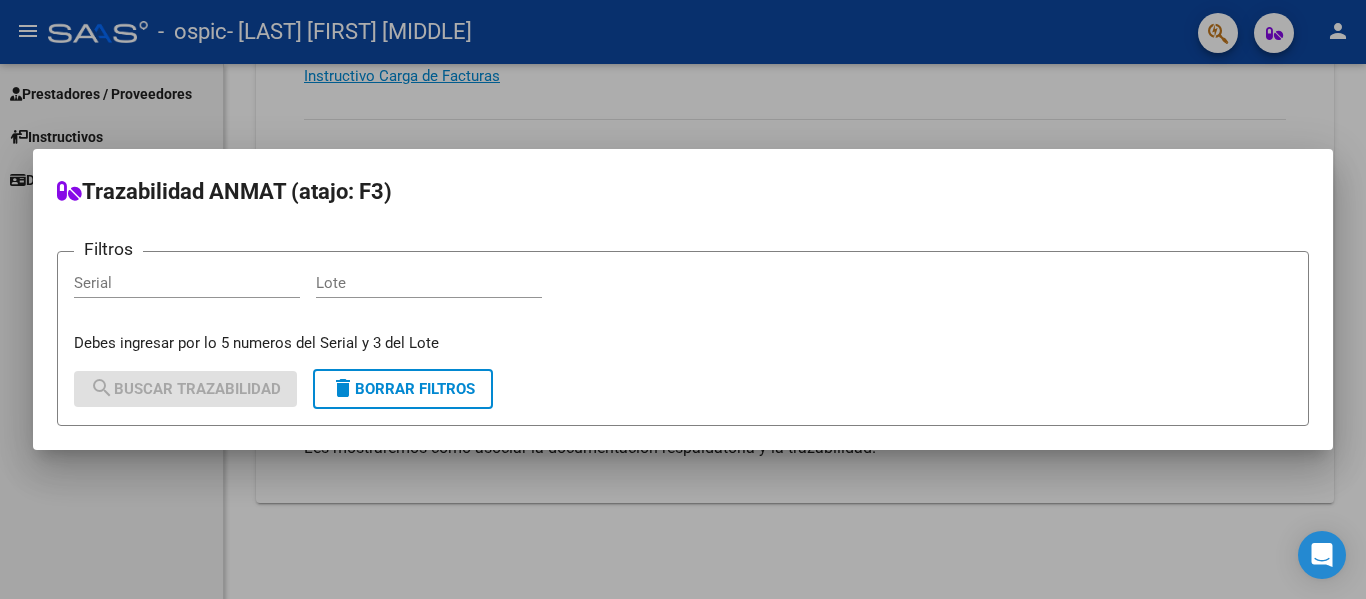 click at bounding box center [683, 299] 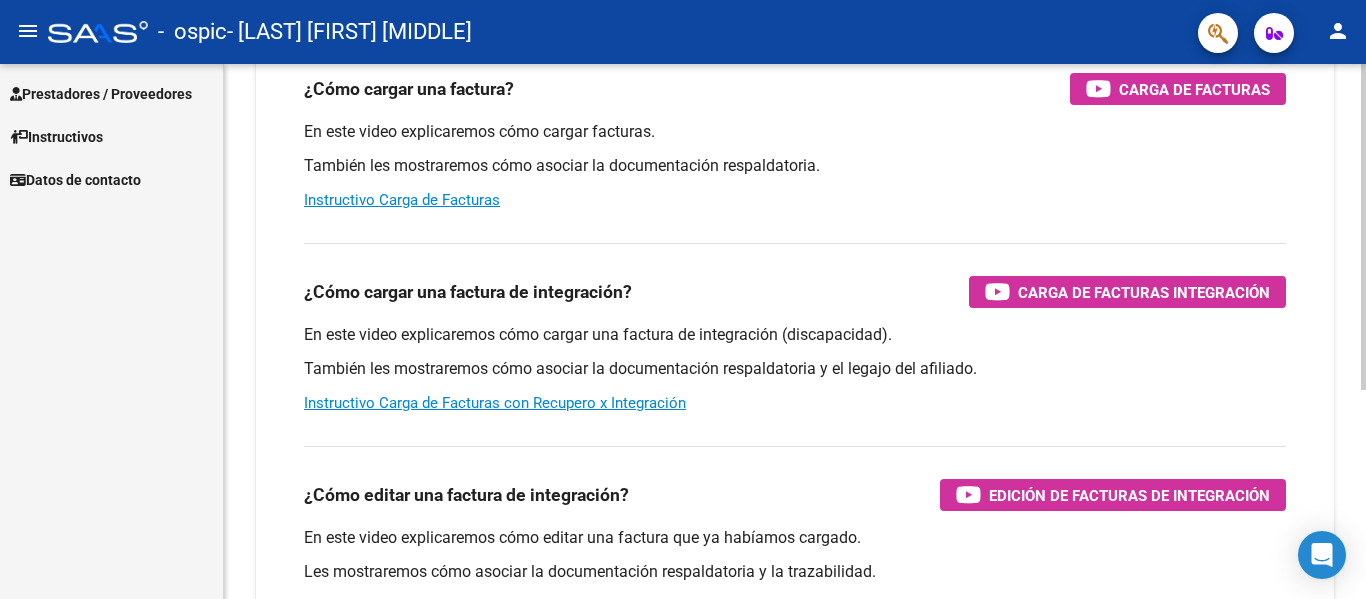 scroll, scrollTop: 0, scrollLeft: 0, axis: both 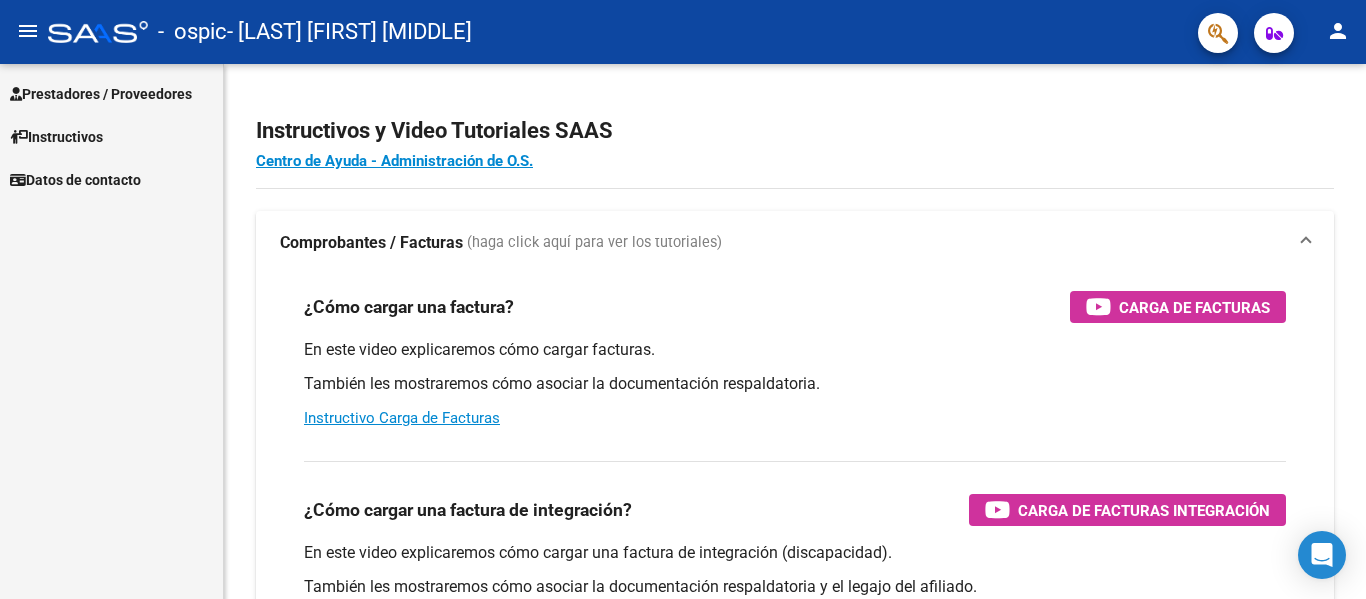 click on "menu" 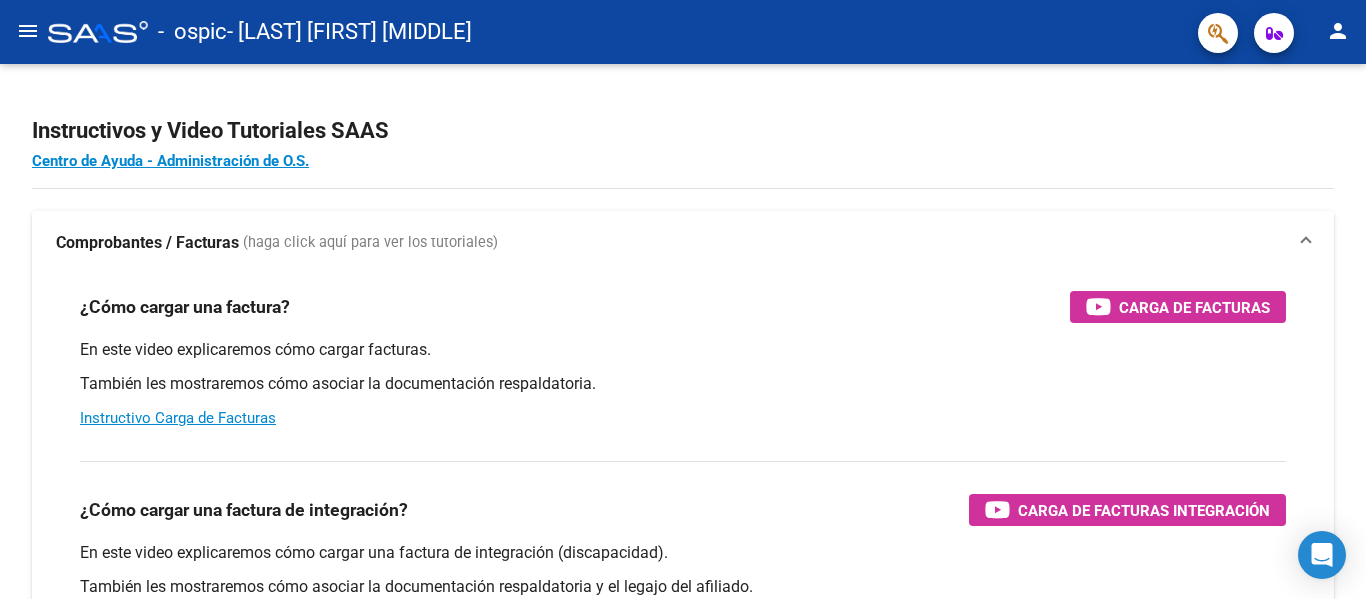 click on "menu" 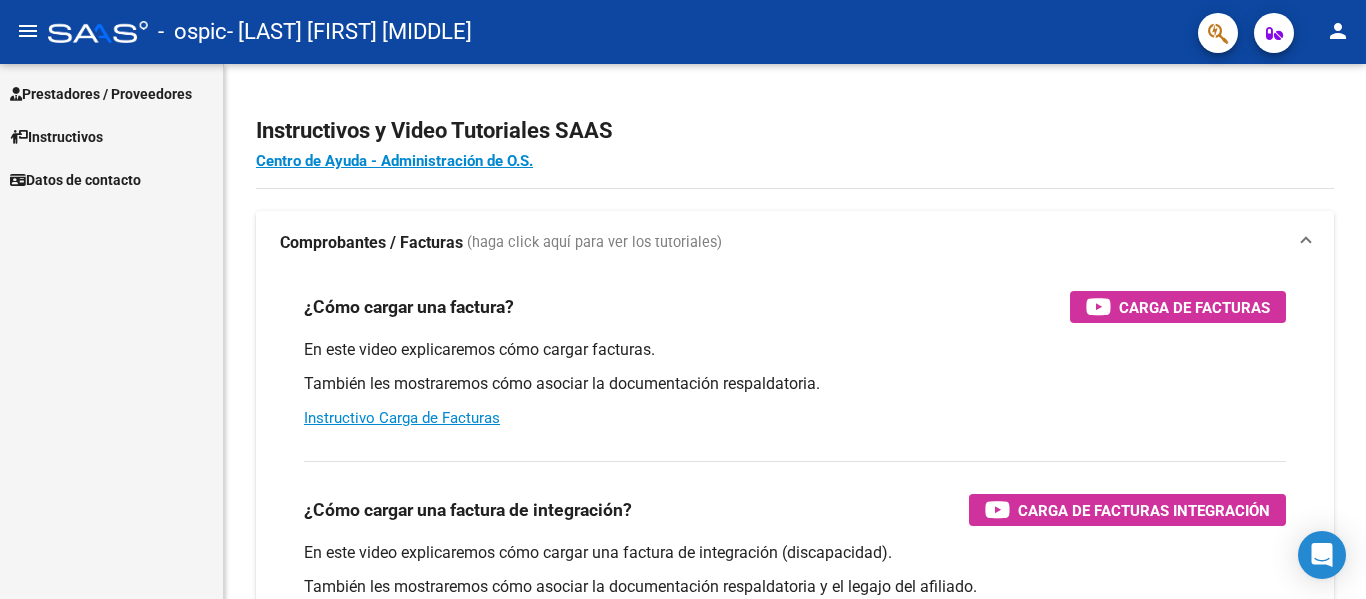 click on "Prestadores / Proveedores" at bounding box center [101, 94] 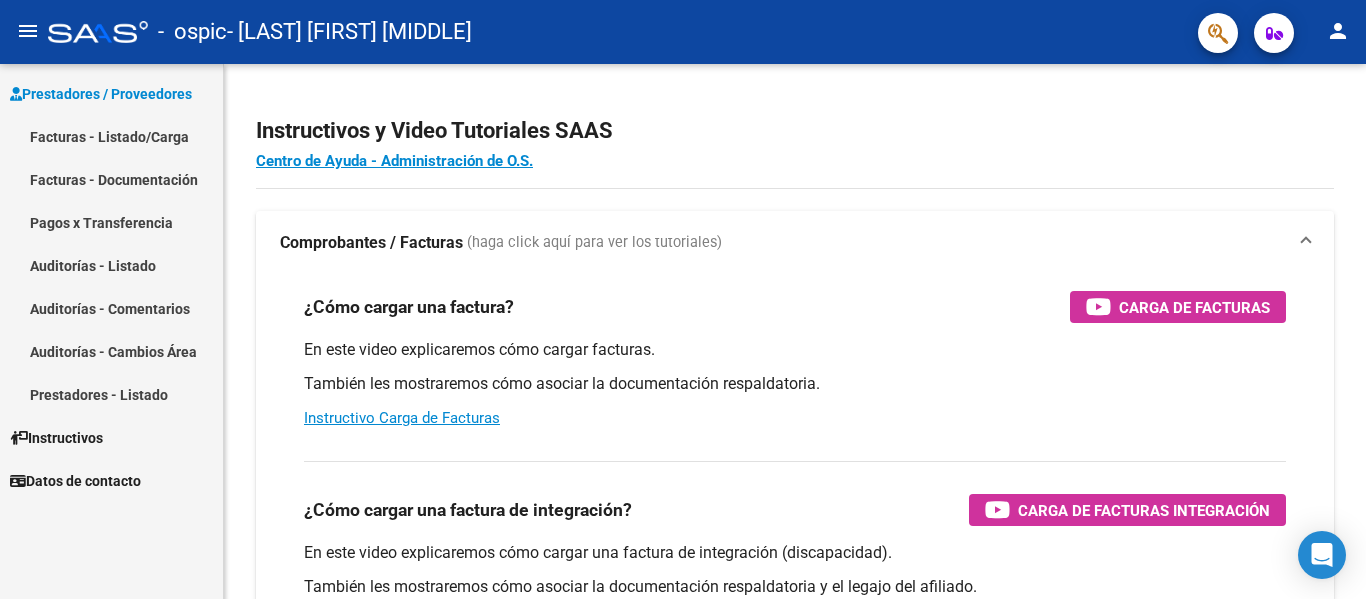 click on "Datos de contacto" at bounding box center (111, 480) 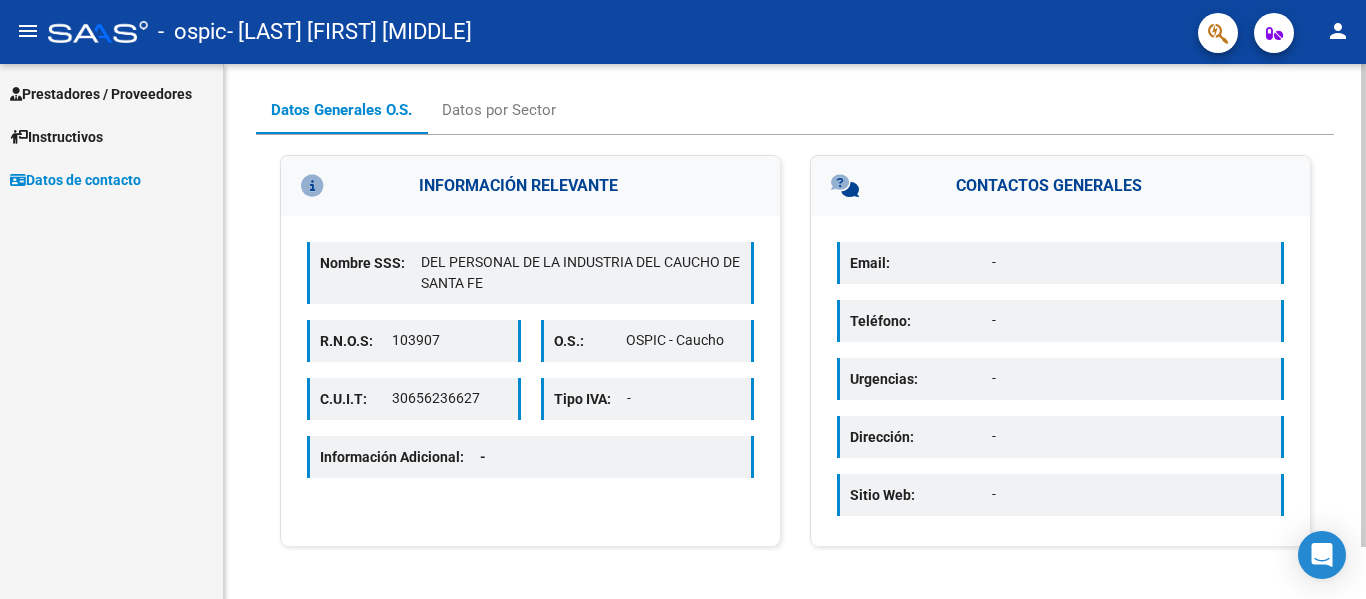 scroll, scrollTop: 0, scrollLeft: 0, axis: both 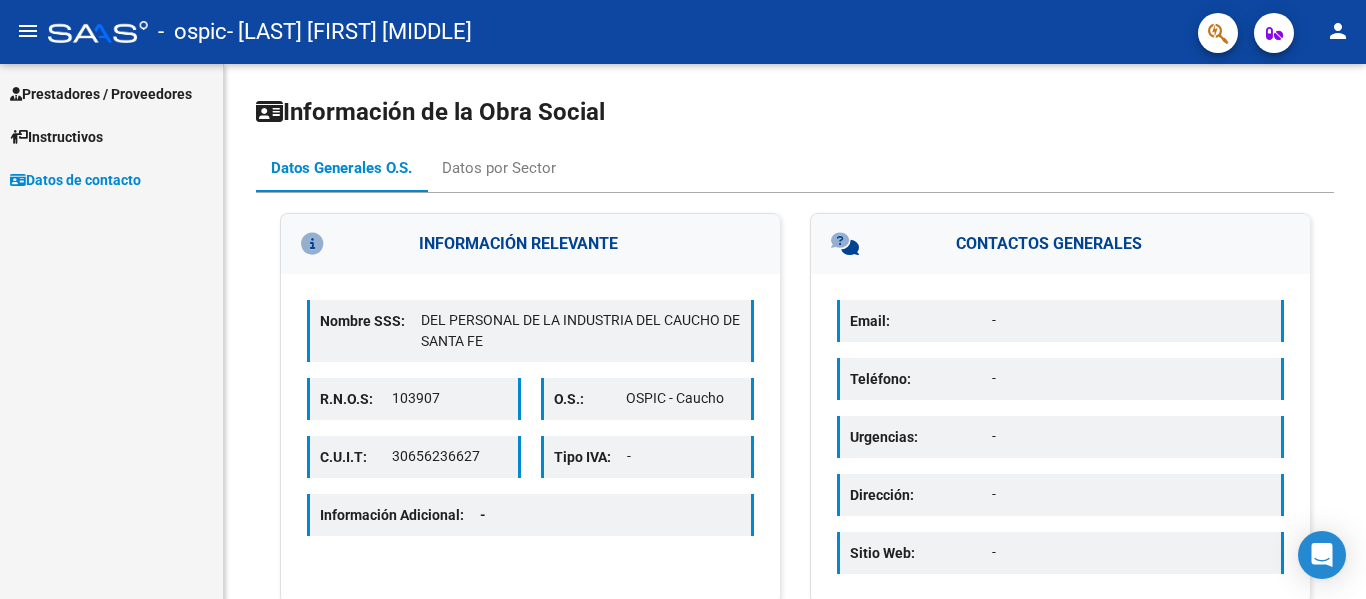 click on "menu" 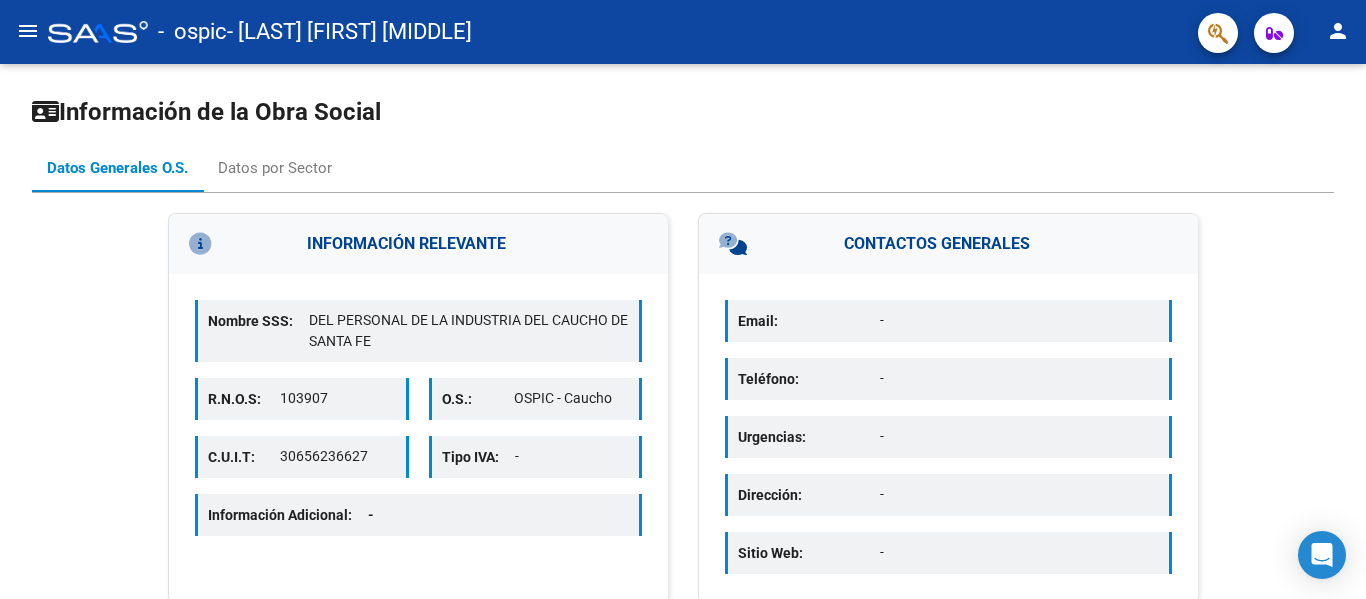 click on "menu" 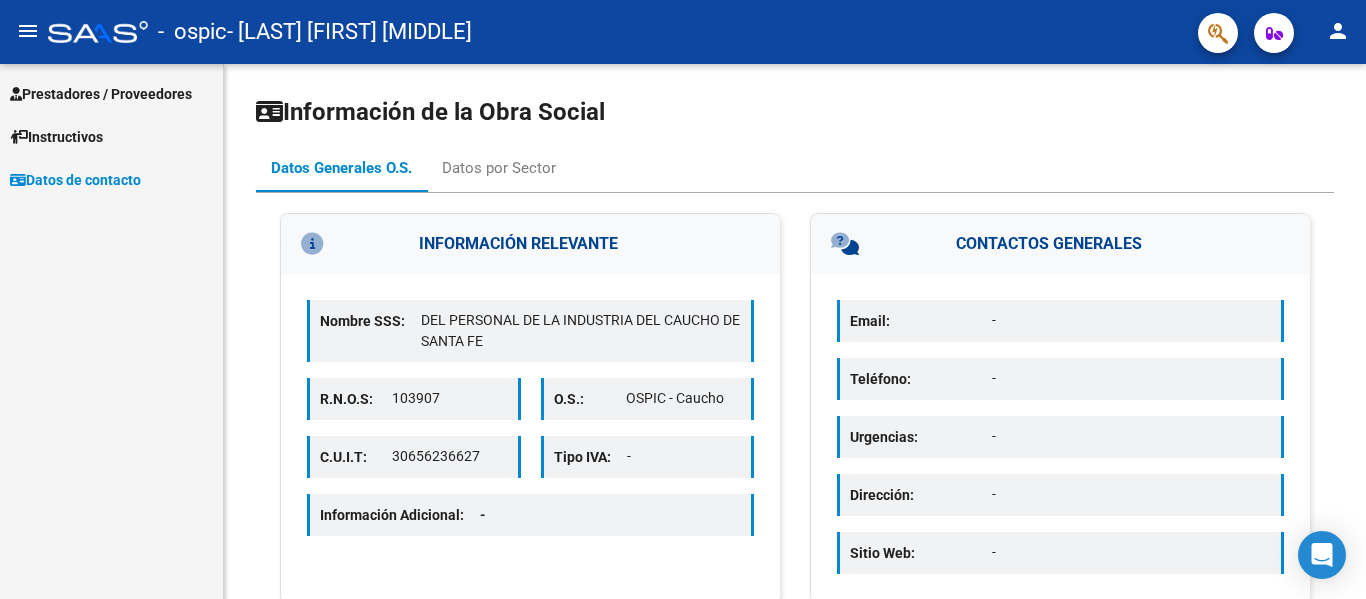 click on "Prestadores / Proveedores" at bounding box center [101, 94] 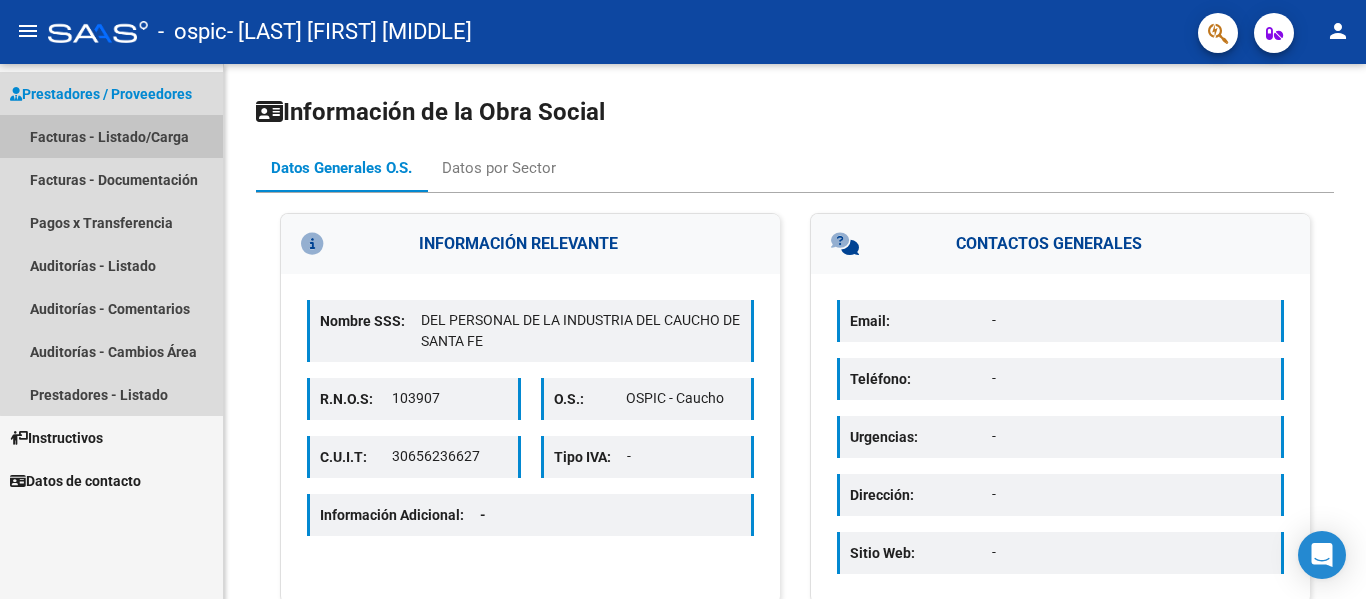 click on "Facturas - Listado/Carga" at bounding box center [111, 136] 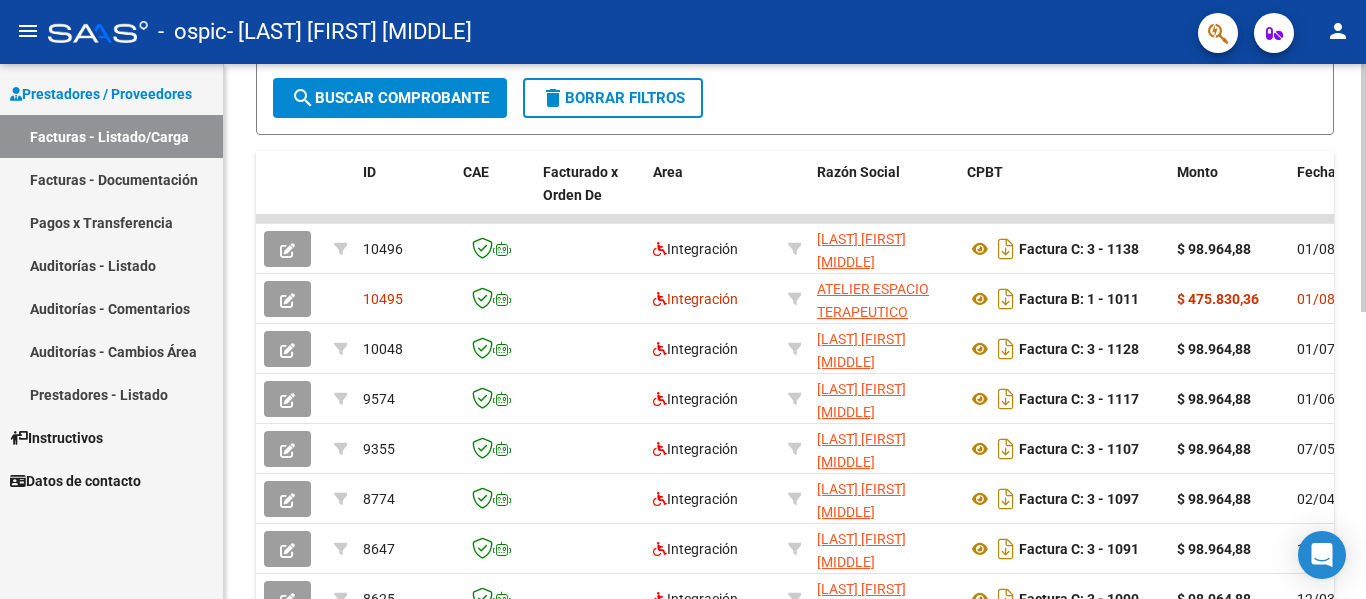 scroll, scrollTop: 472, scrollLeft: 0, axis: vertical 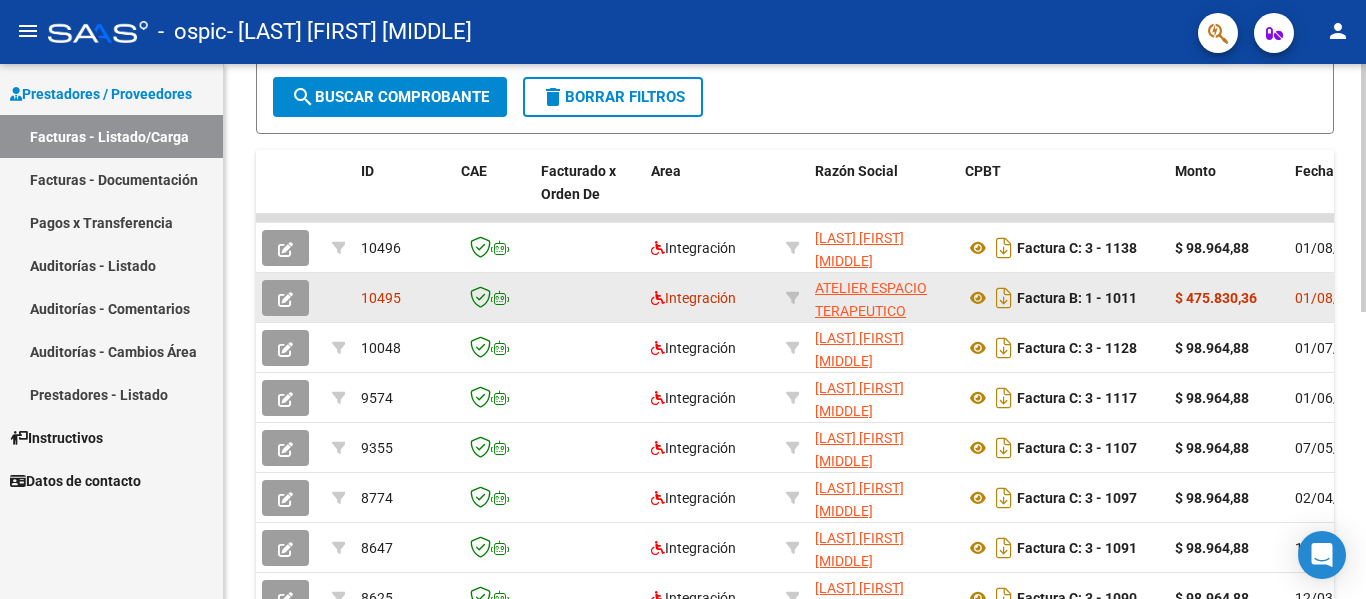 click on "Integración" 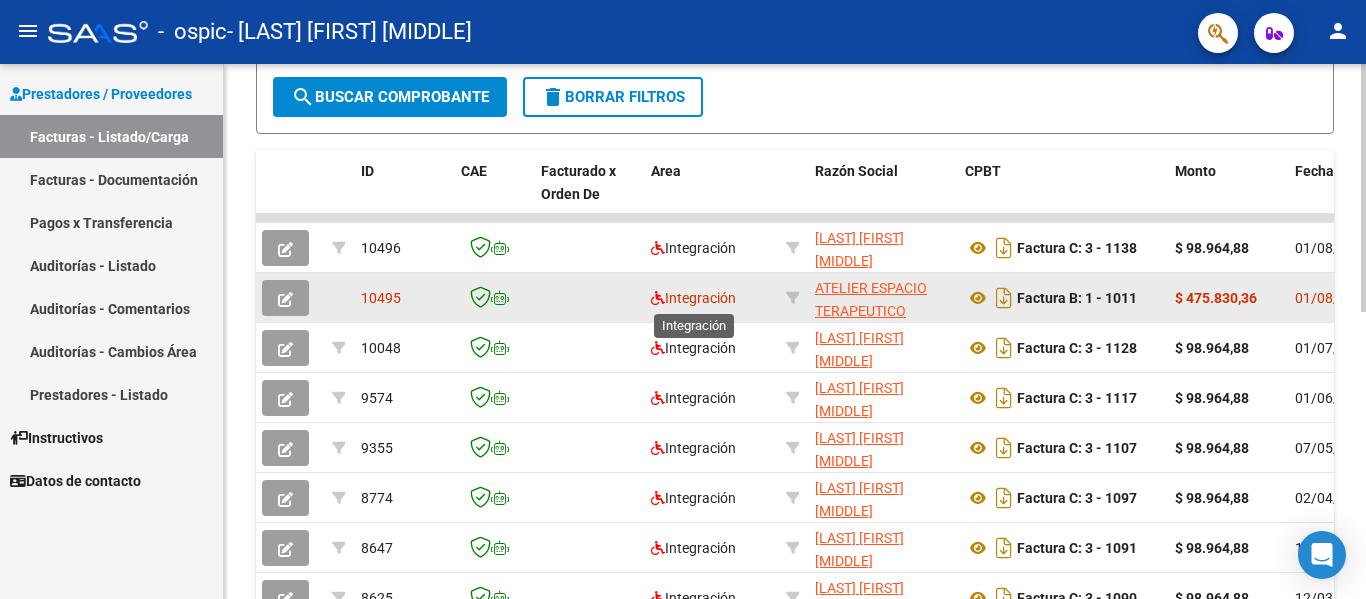 click on "Integración" 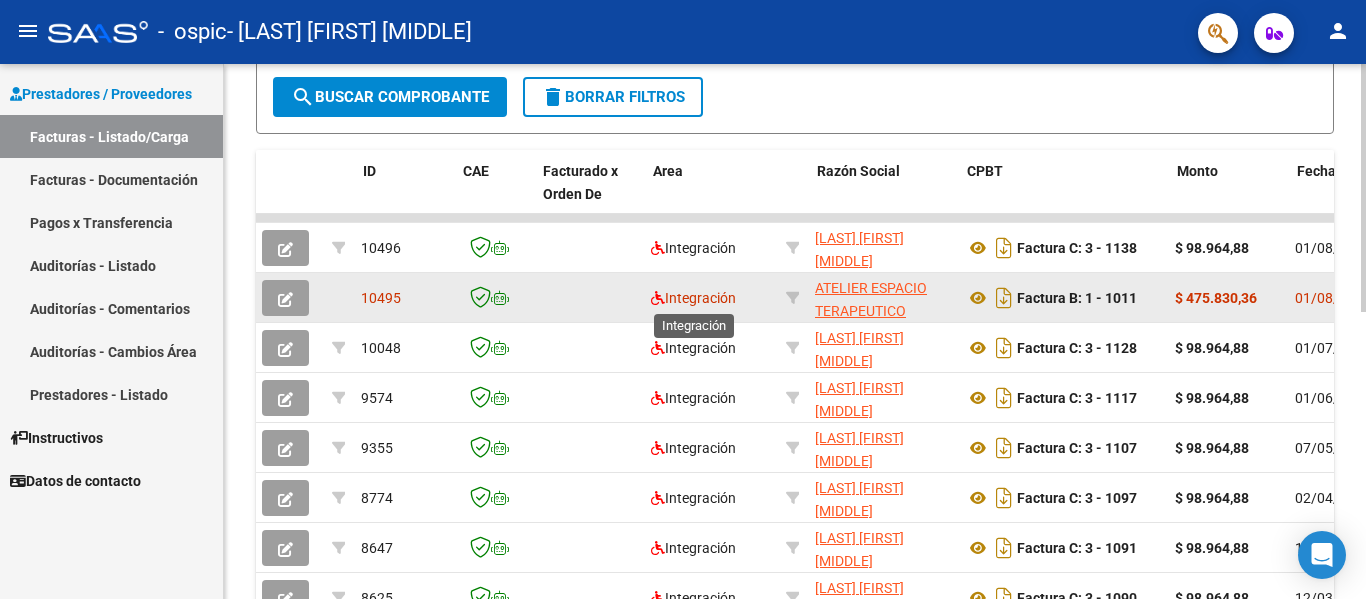 scroll, scrollTop: 0, scrollLeft: 0, axis: both 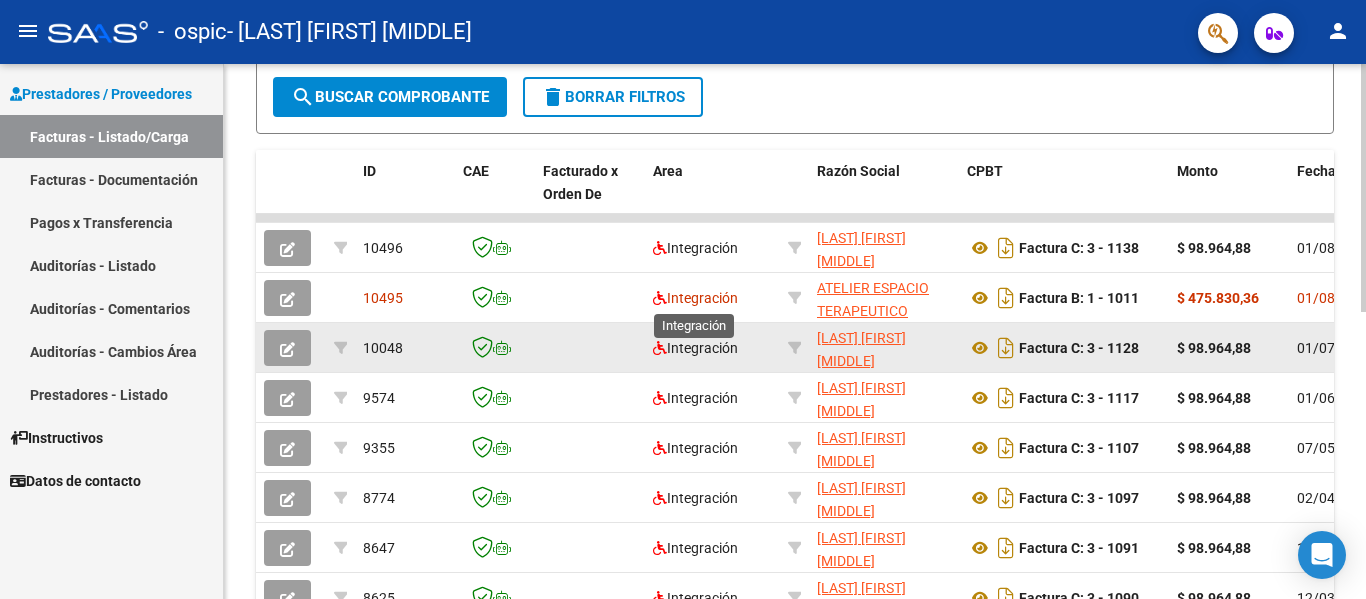 click on "[LAST] [FIRST] [MIDDLE]" 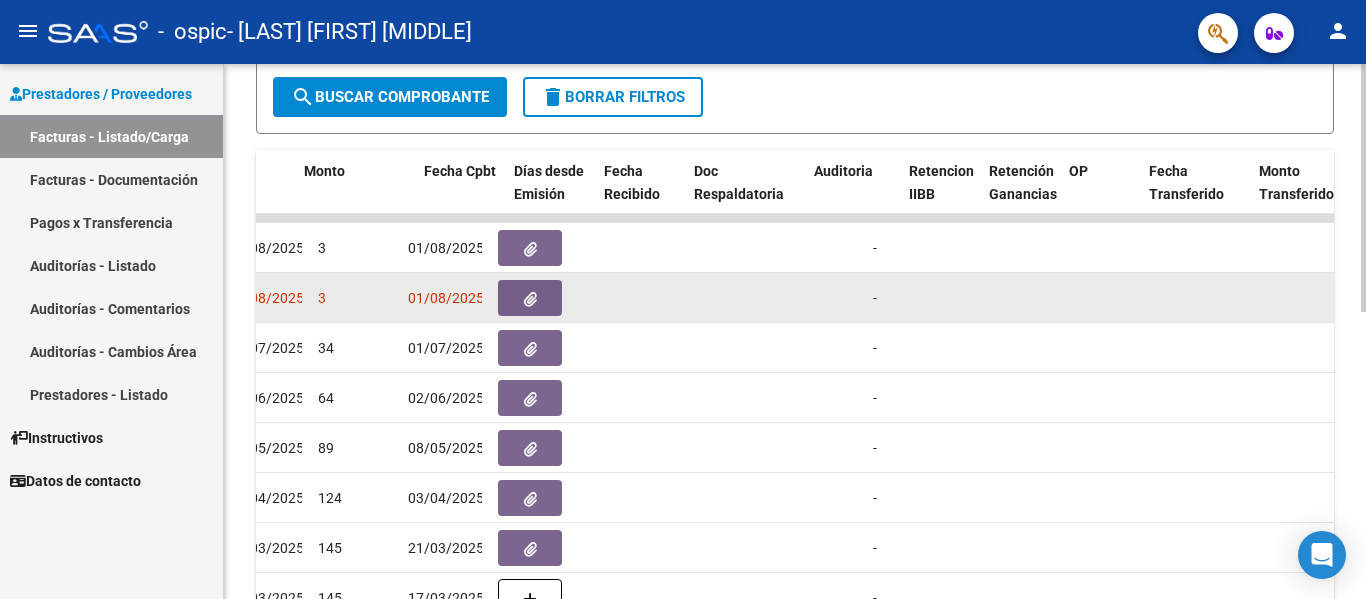 scroll, scrollTop: 0, scrollLeft: 770, axis: horizontal 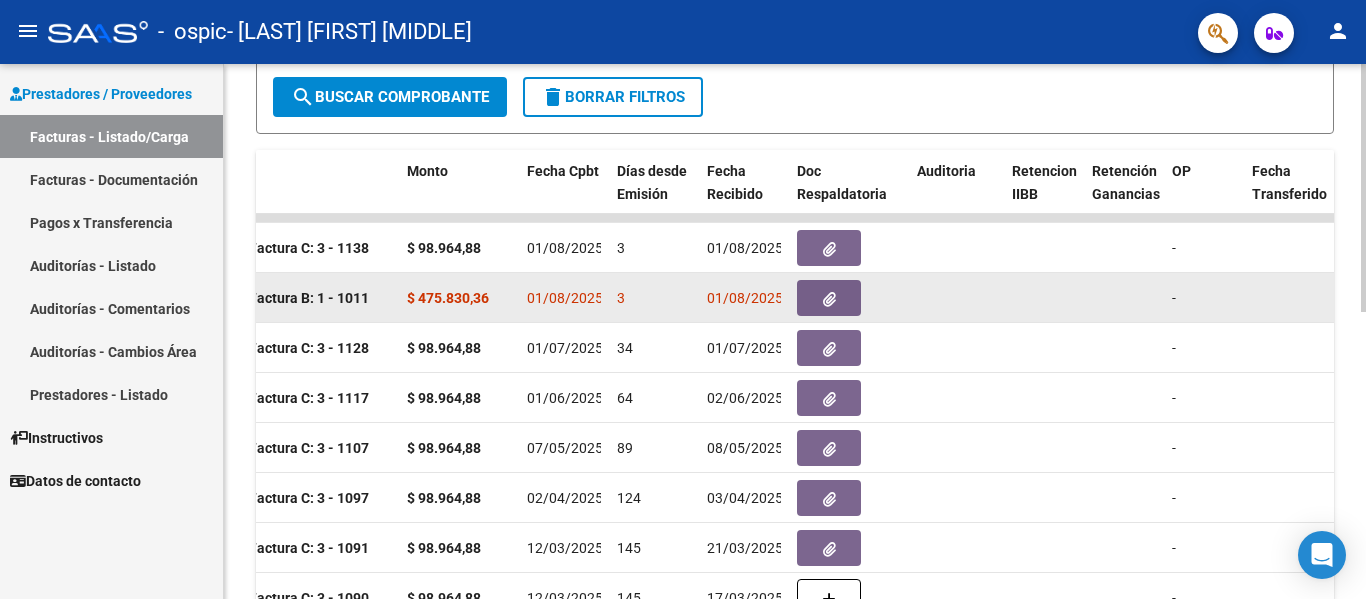 drag, startPoint x: 920, startPoint y: 297, endPoint x: 747, endPoint y: 308, distance: 173.34937 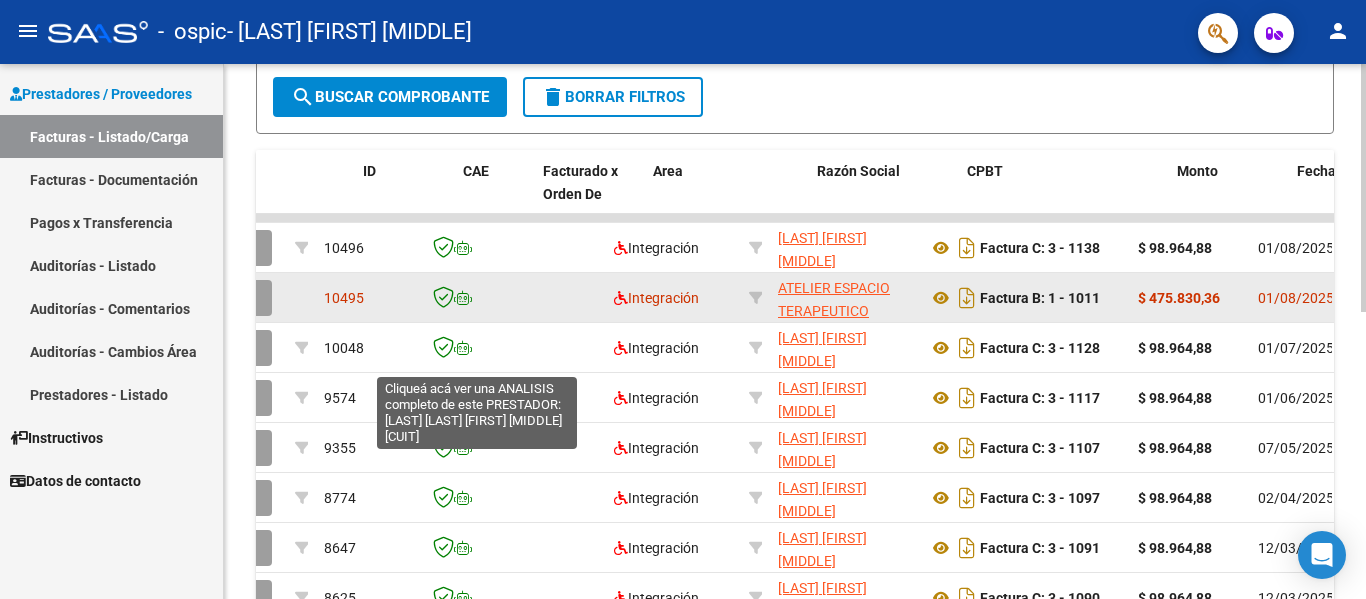 scroll, scrollTop: 0, scrollLeft: 0, axis: both 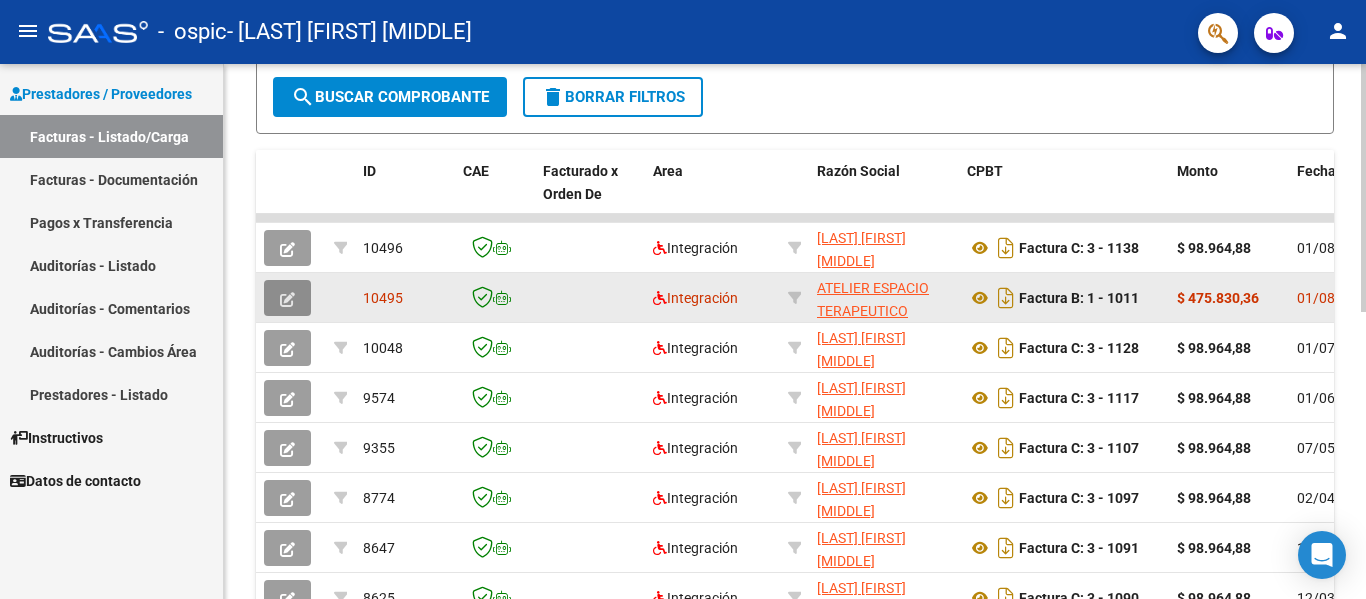 click 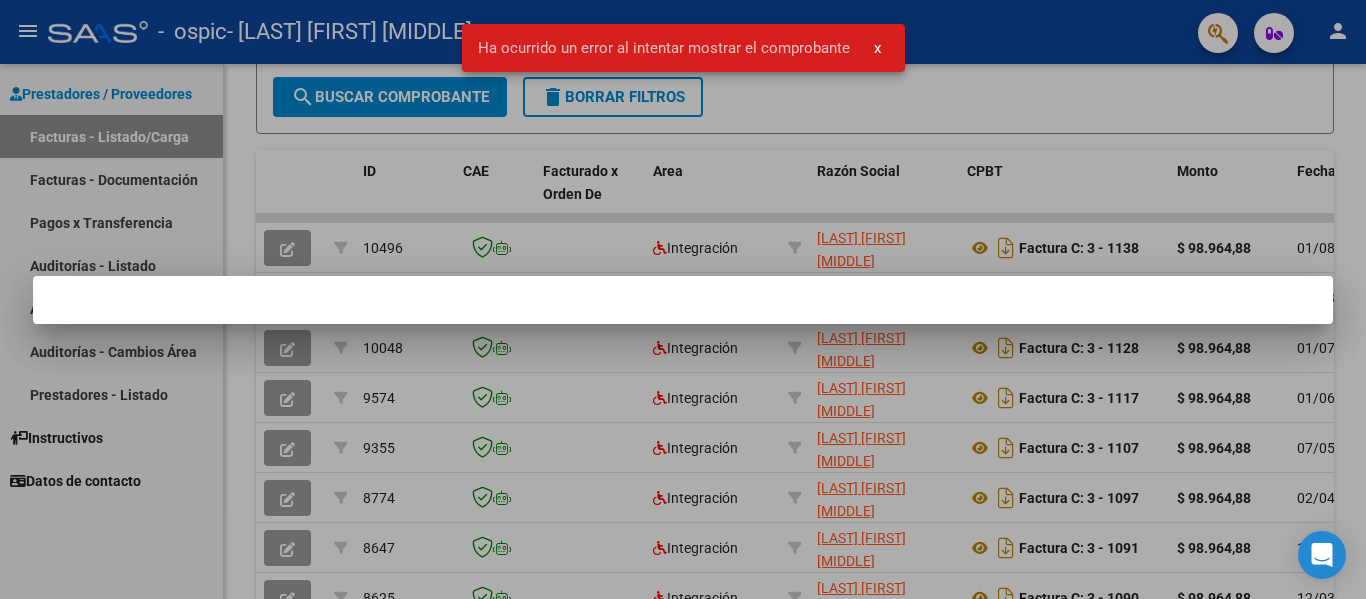 click on "x" at bounding box center (877, 48) 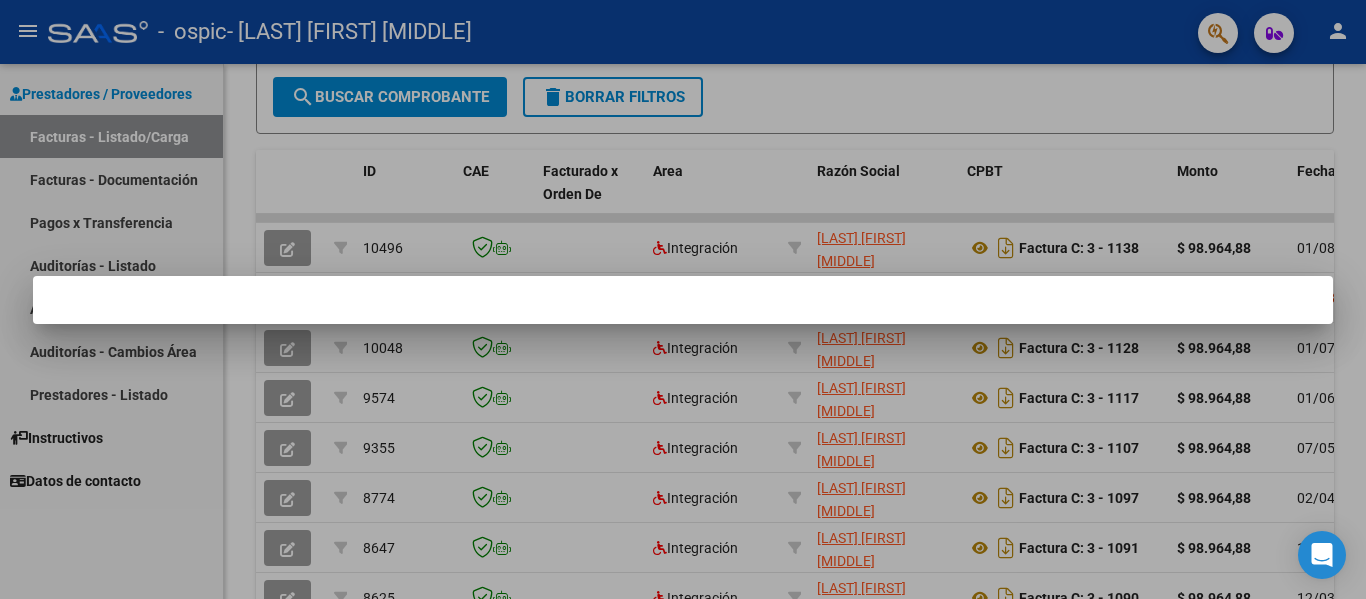 click at bounding box center [683, 299] 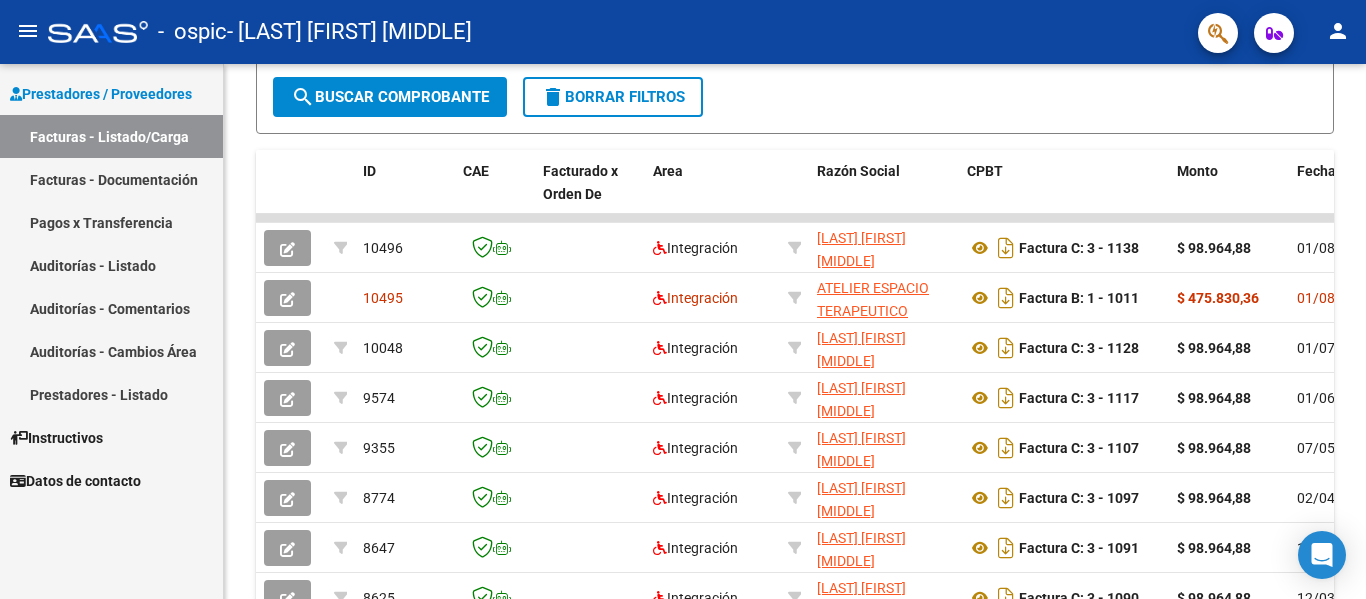 click 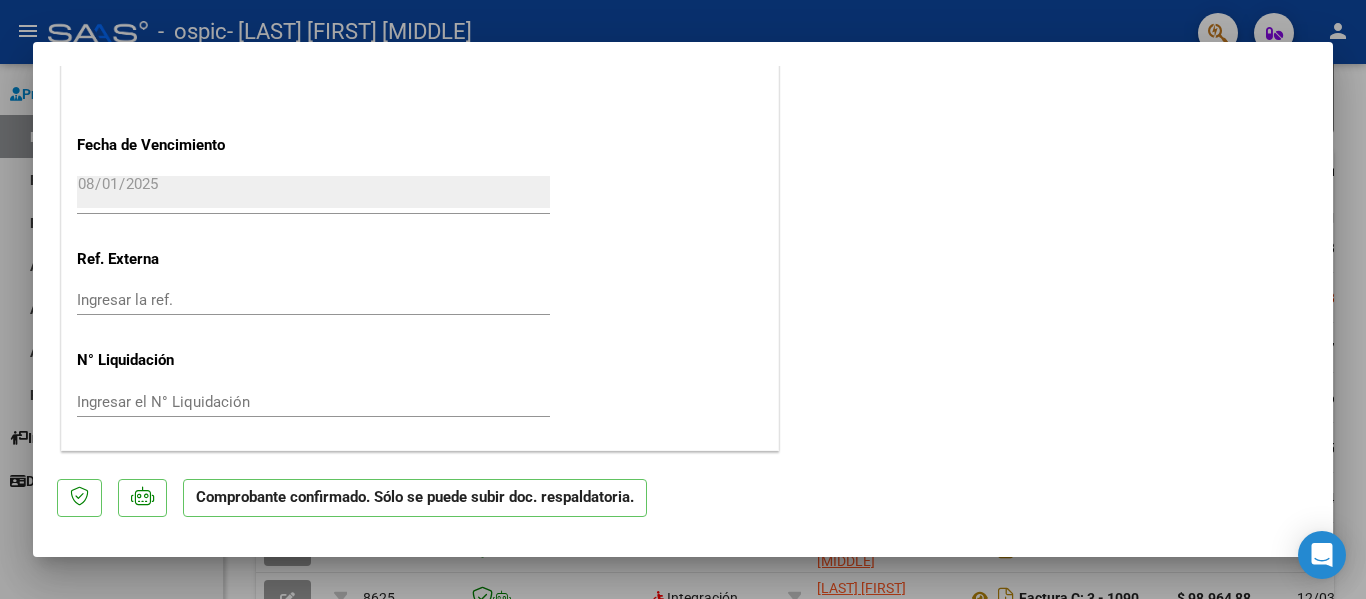 scroll, scrollTop: 0, scrollLeft: 0, axis: both 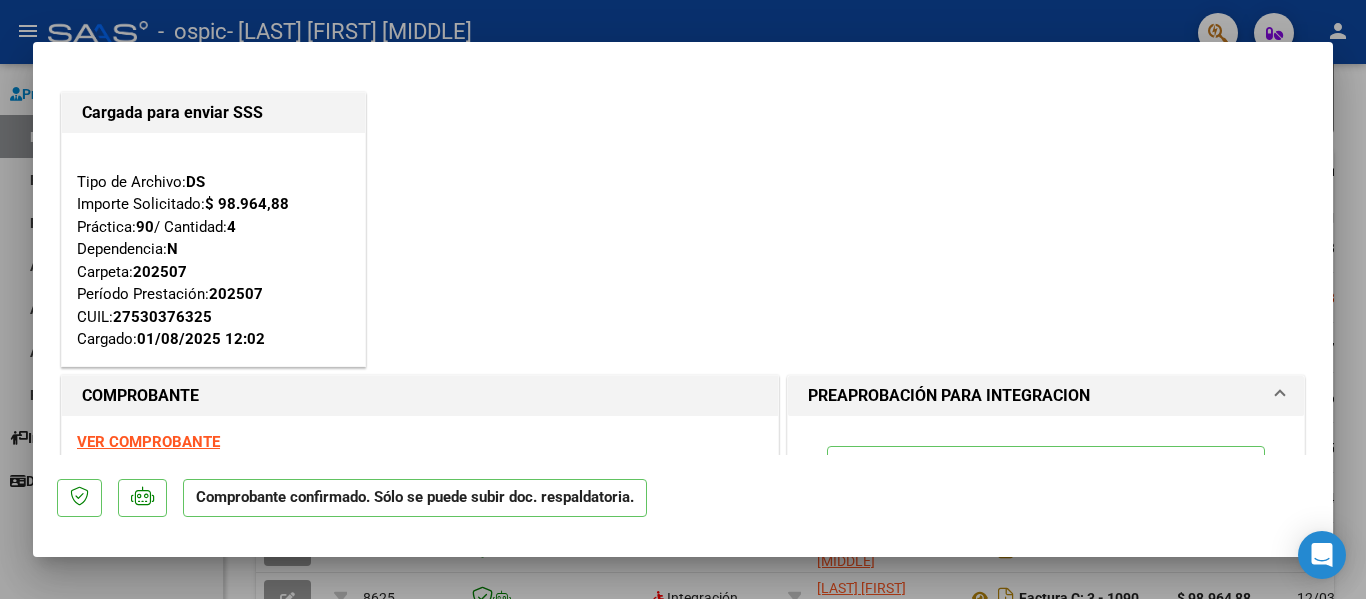 type 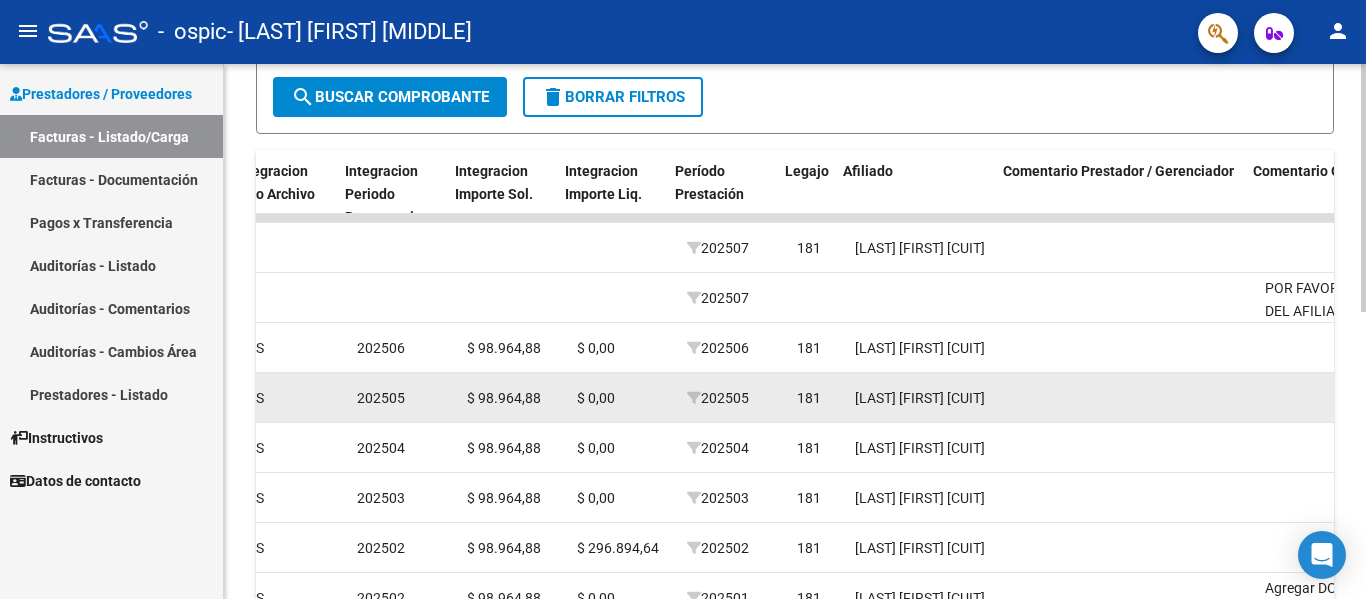 scroll, scrollTop: 0, scrollLeft: 2191, axis: horizontal 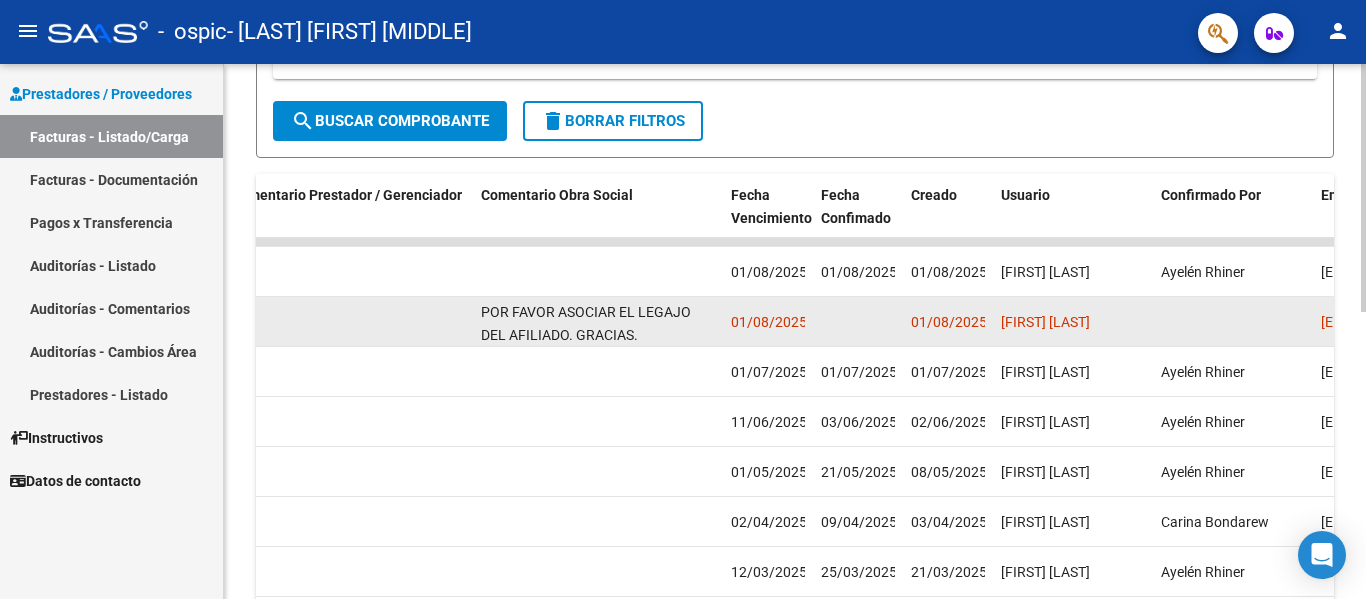 click on "01/08/2025" 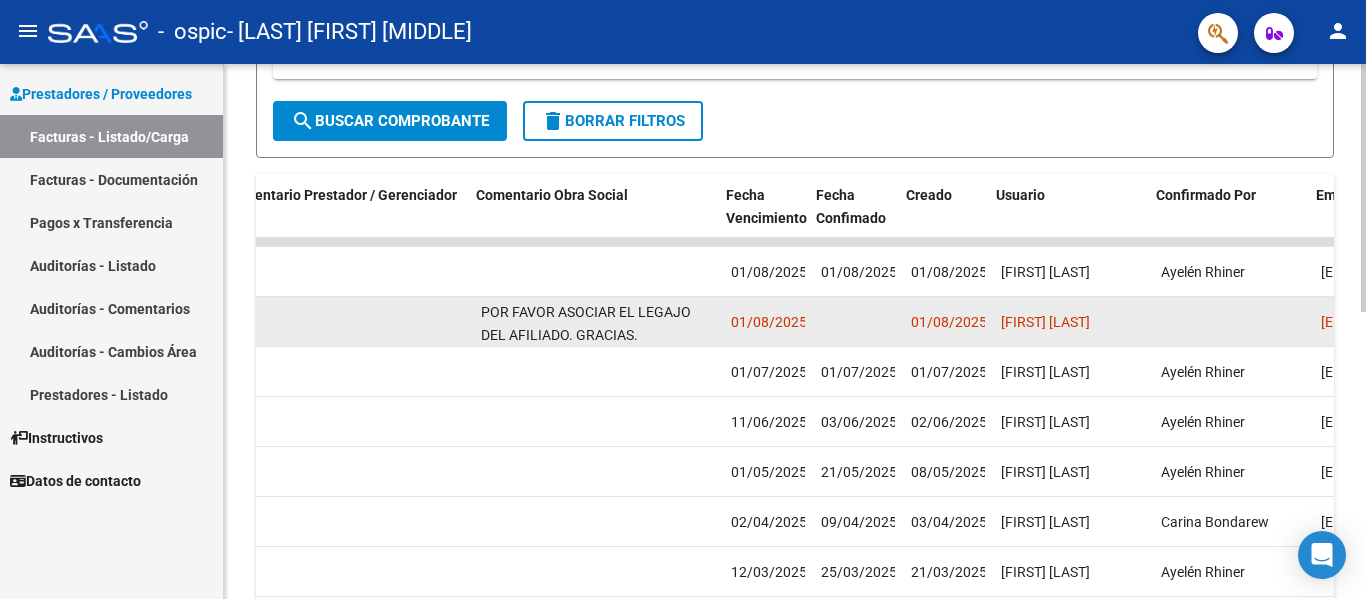 scroll, scrollTop: 0, scrollLeft: 3138, axis: horizontal 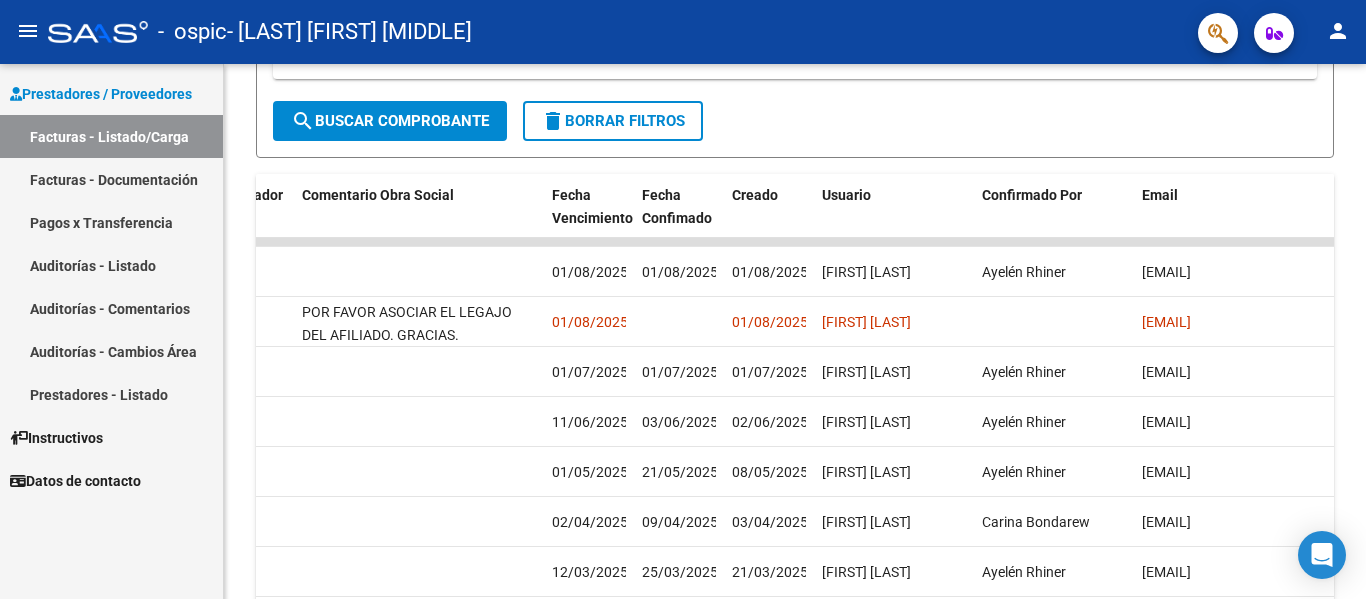 click on "person" 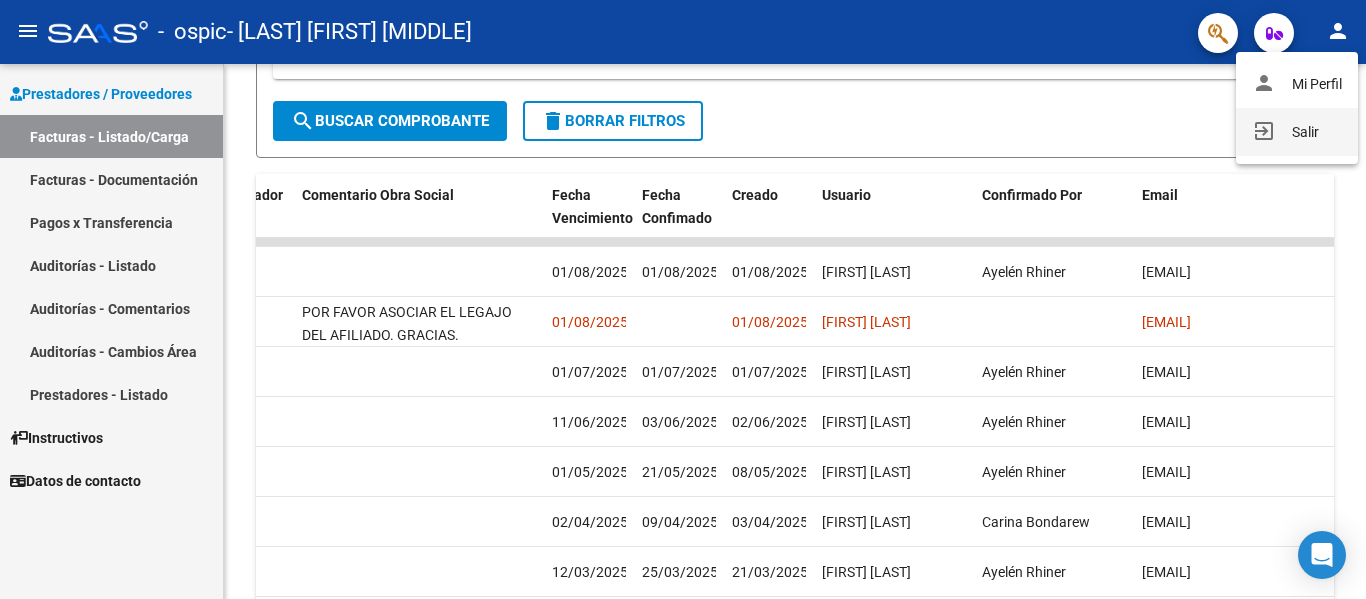 click on "exit_to_app  Salir" at bounding box center (1297, 132) 